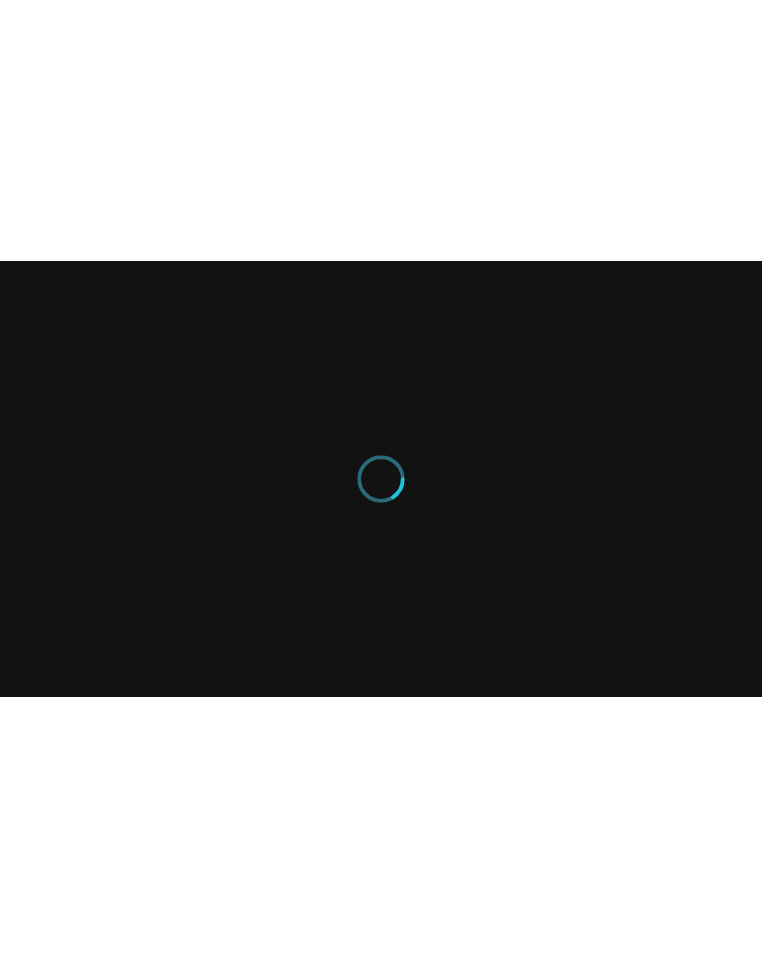 scroll, scrollTop: 0, scrollLeft: 0, axis: both 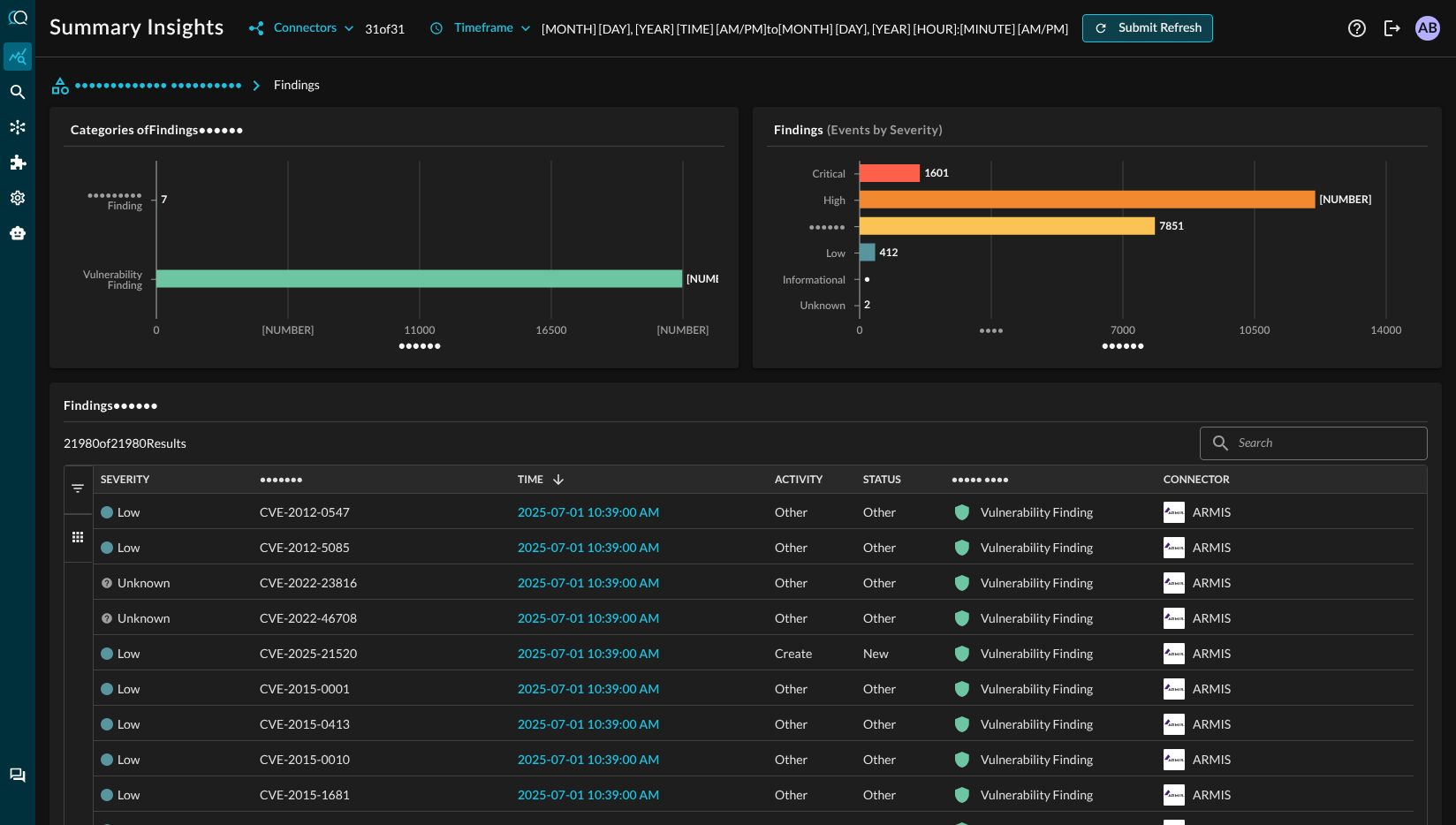 click on "Submit Refresh" at bounding box center [1148, 28] 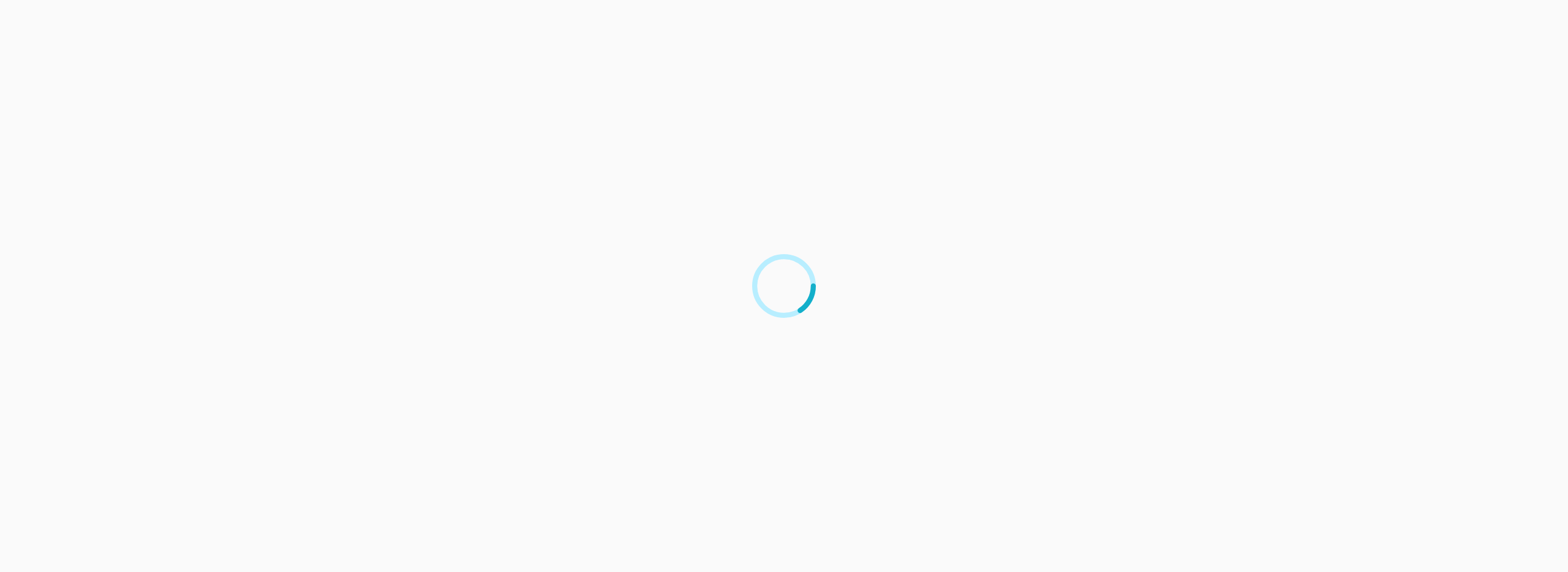 scroll, scrollTop: 0, scrollLeft: 0, axis: both 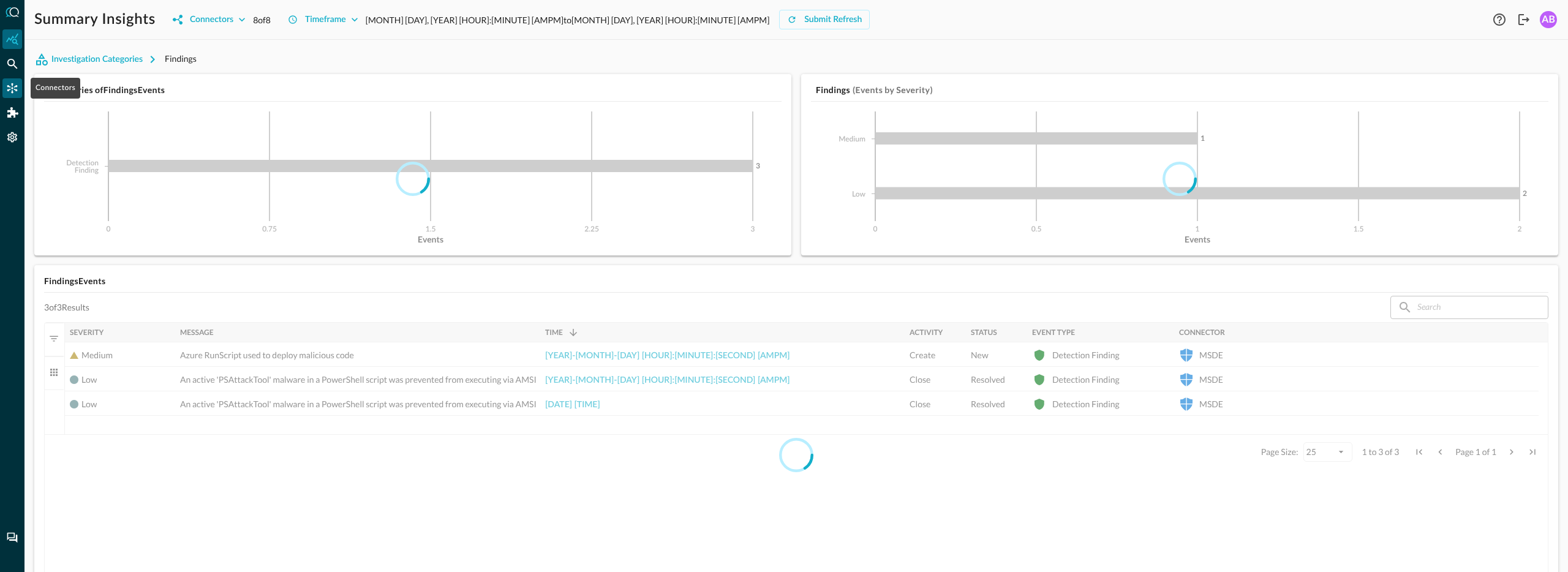 click at bounding box center (12, 88) 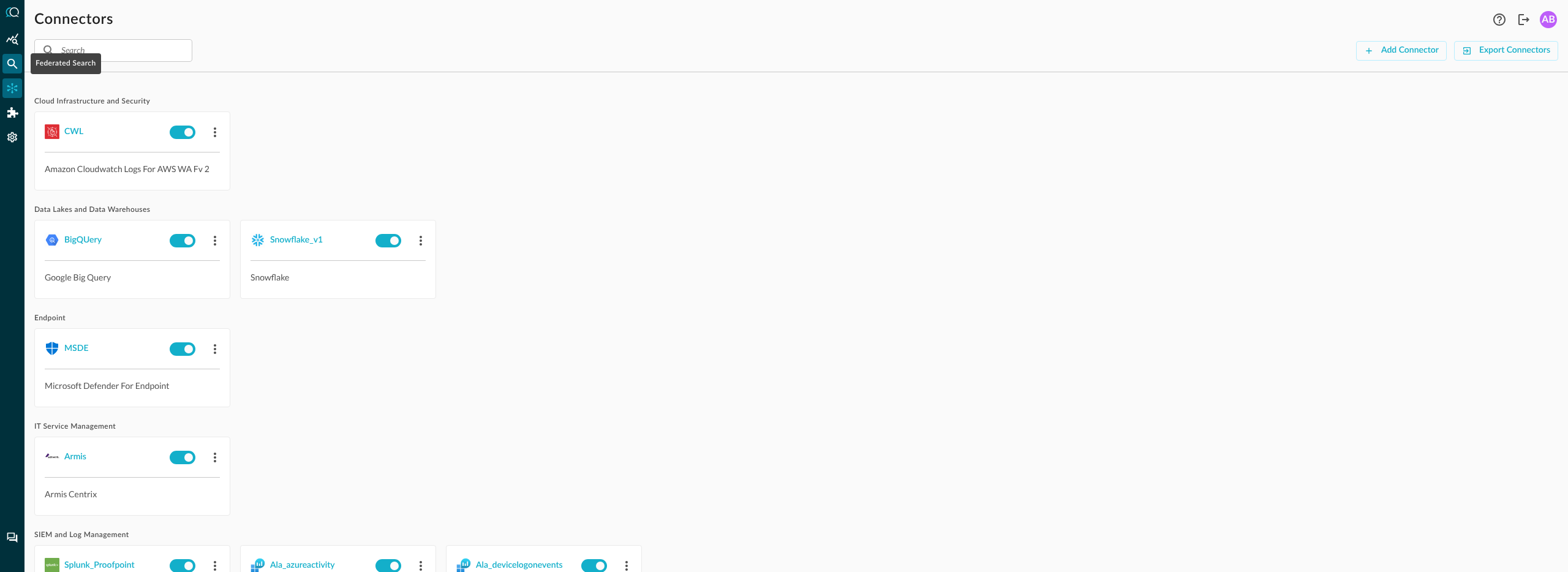 click at bounding box center (12, 64) 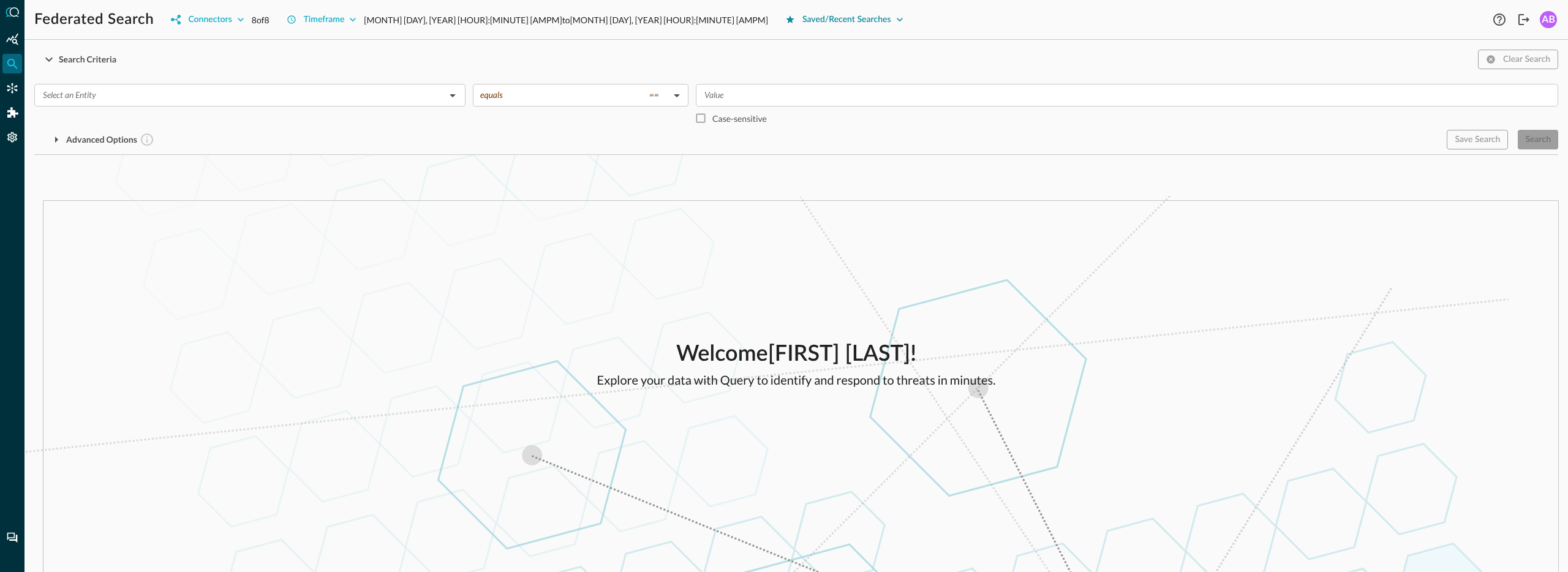 click on "Saved/Recent Searches" at bounding box center (844, 20) 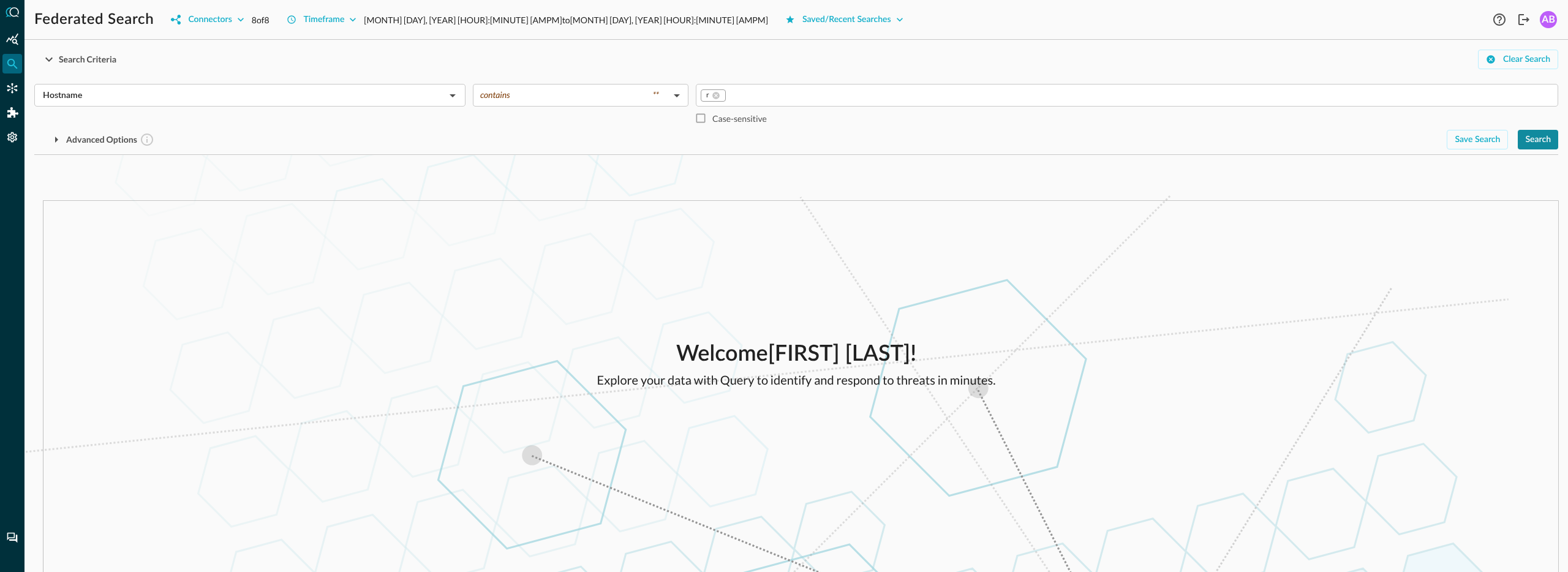 click on "Search" at bounding box center (1538, 140) 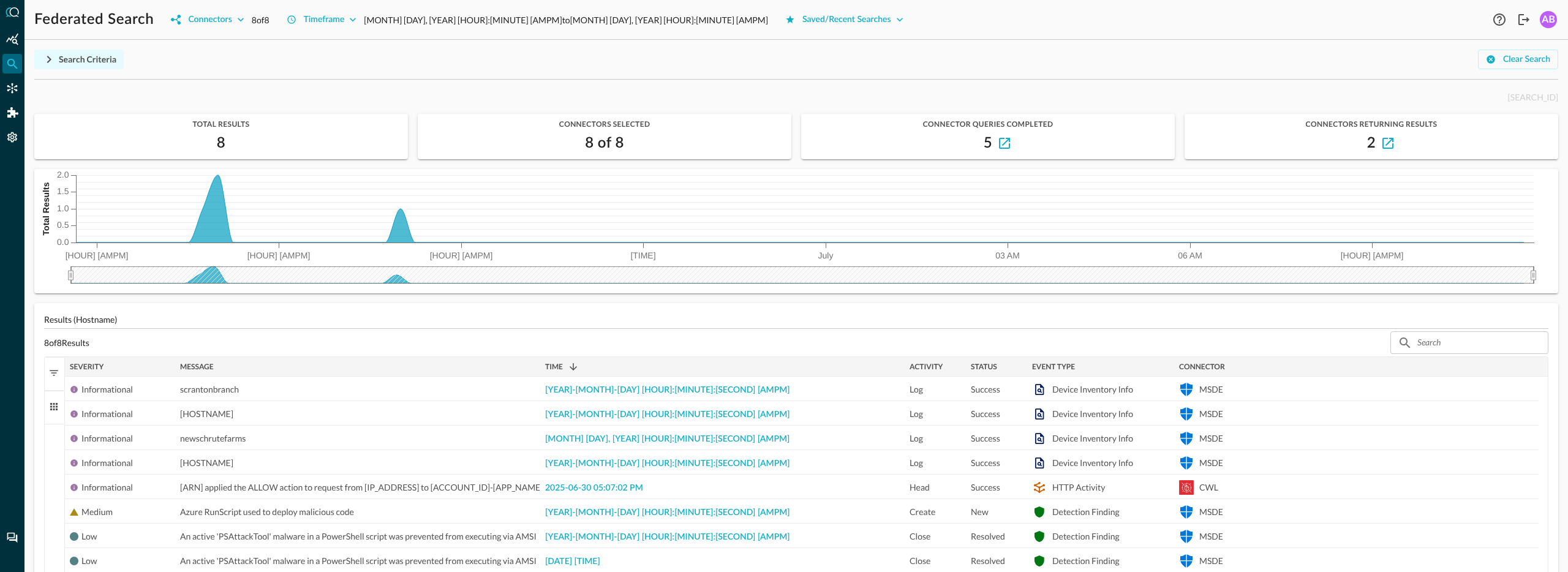 click on "Search Criteria" at bounding box center [79, 59] 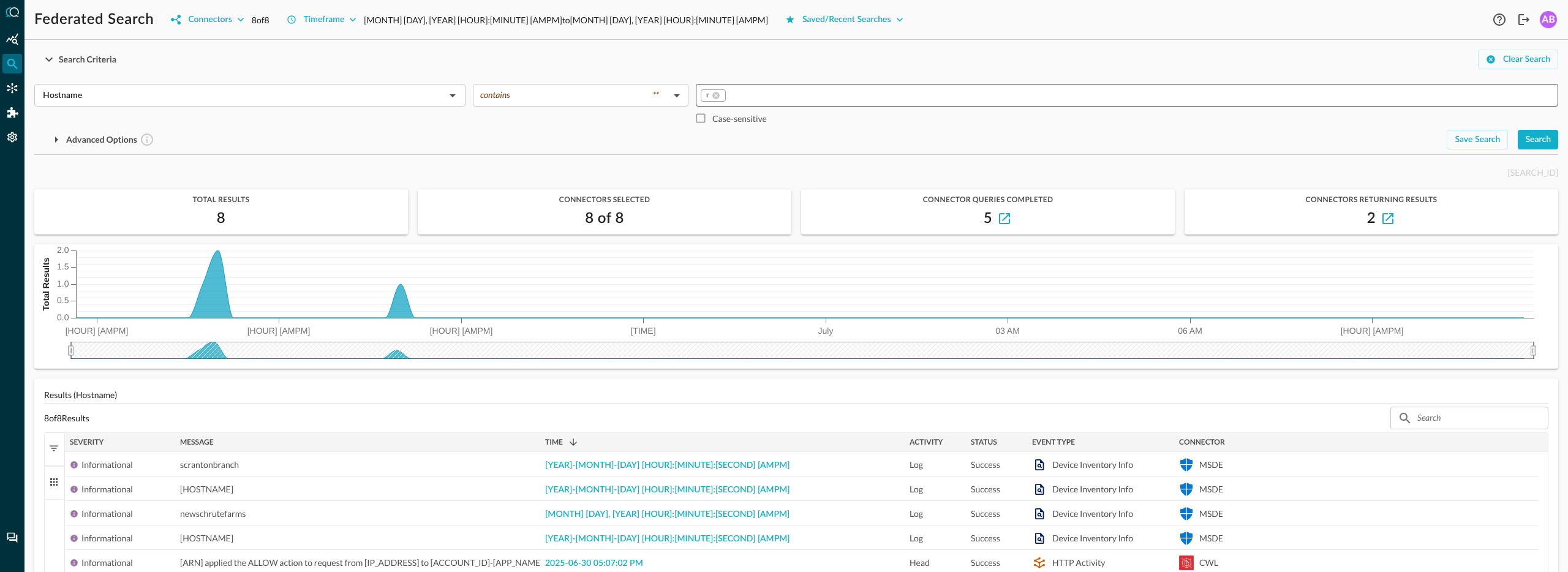 click on "Search" at bounding box center [1538, 140] 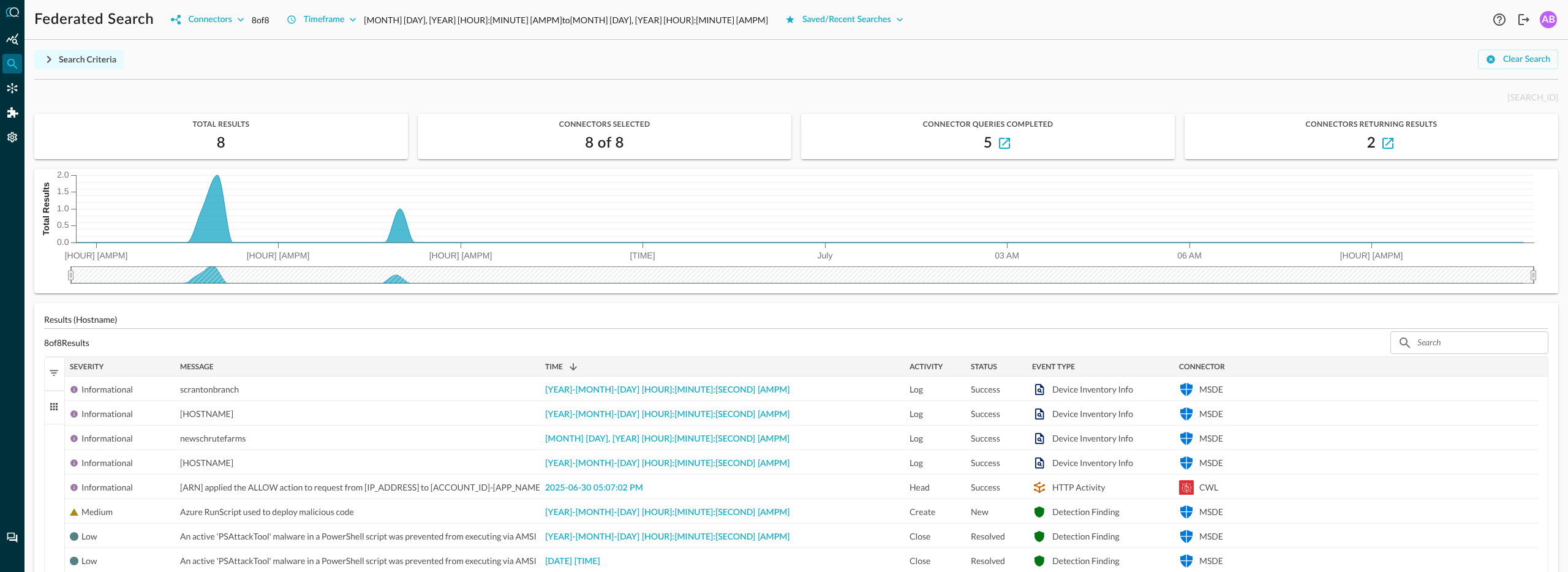 click on "Search Criteria" at bounding box center (79, 59) 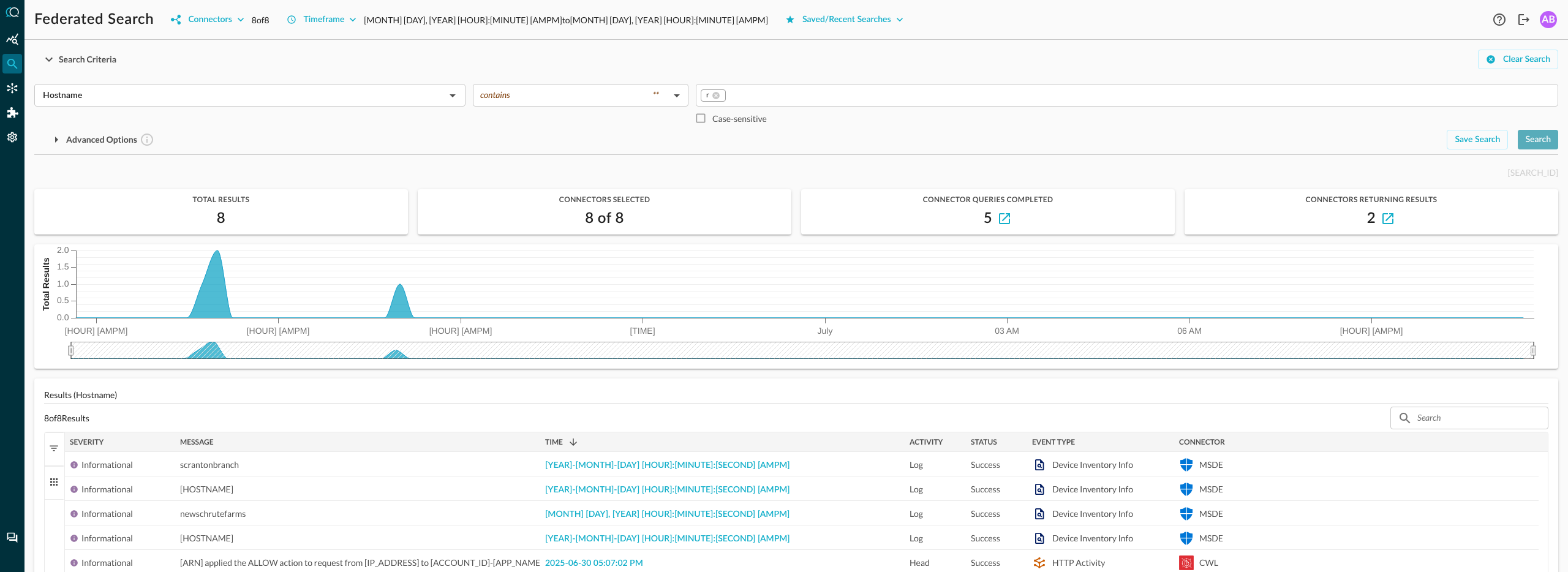 click on "Search" at bounding box center [1538, 140] 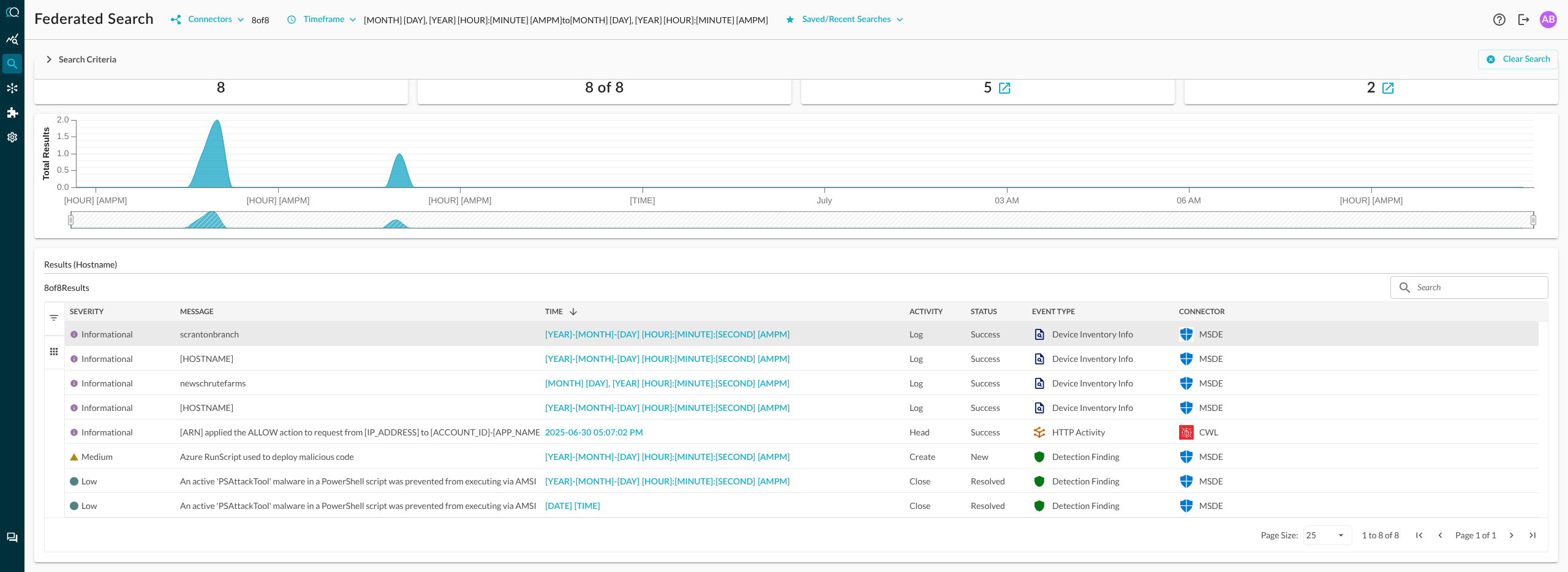 scroll, scrollTop: 0, scrollLeft: 0, axis: both 